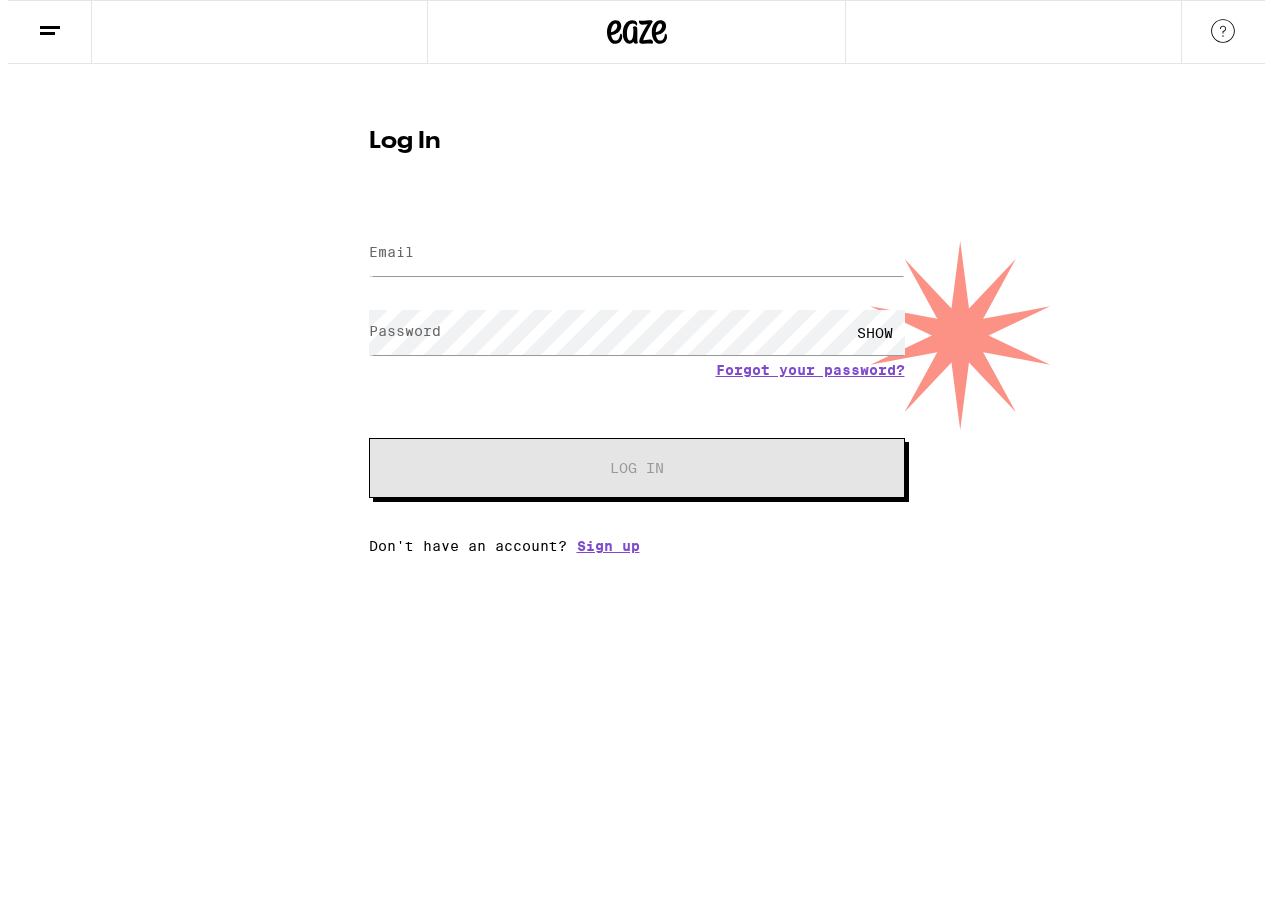 scroll, scrollTop: 0, scrollLeft: 0, axis: both 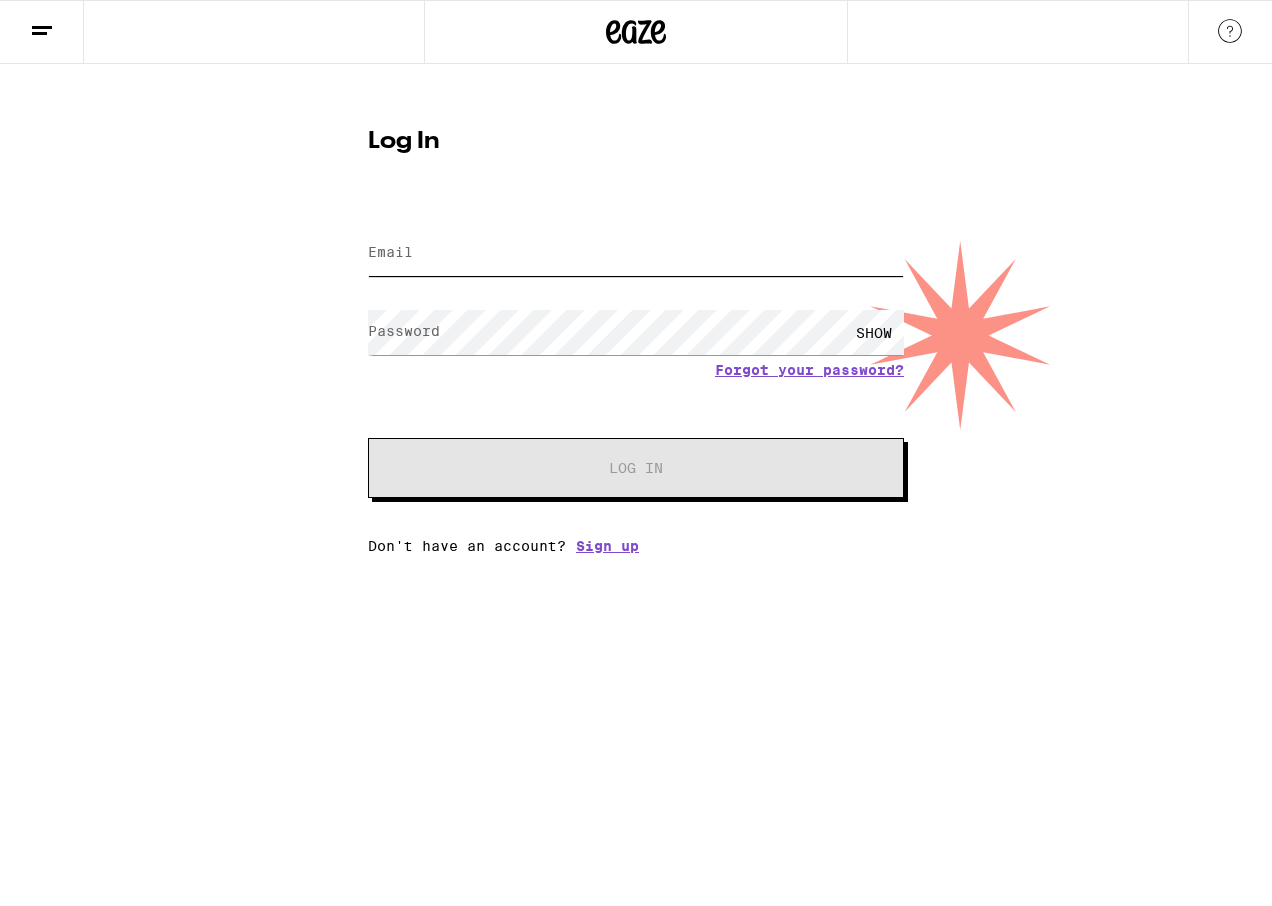 click on "Email" at bounding box center (636, 253) 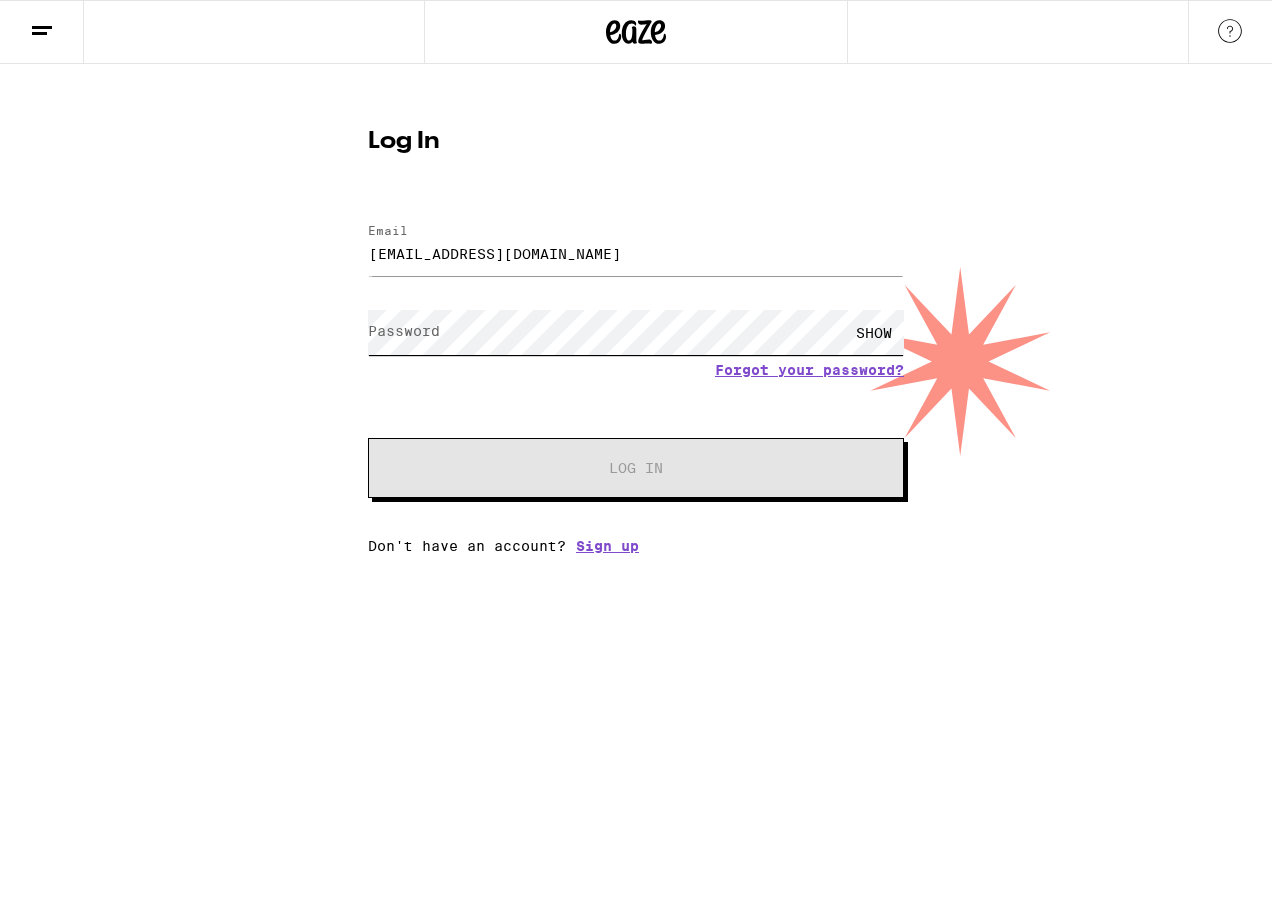 scroll, scrollTop: 0, scrollLeft: 0, axis: both 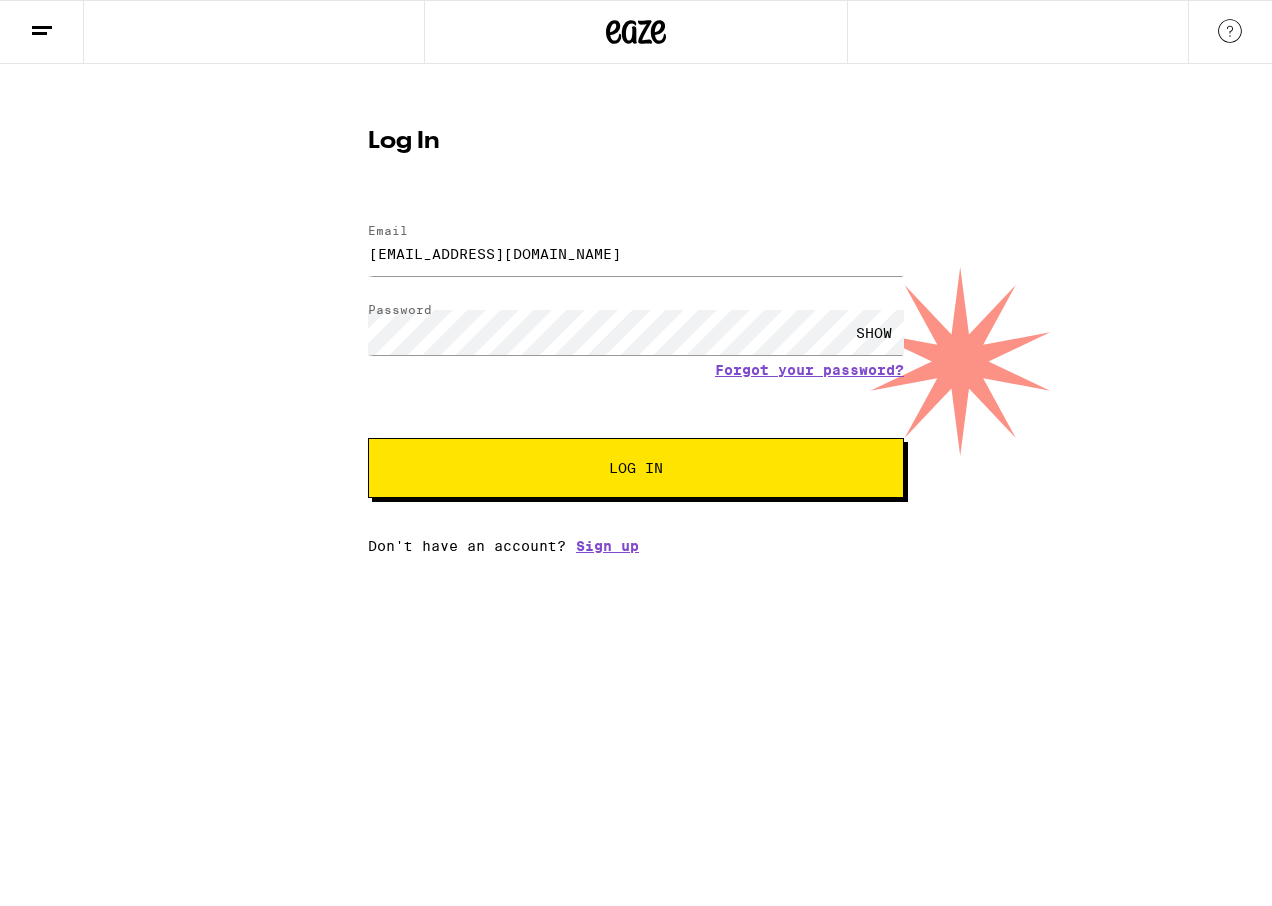 click on "Log In" at bounding box center [636, 468] 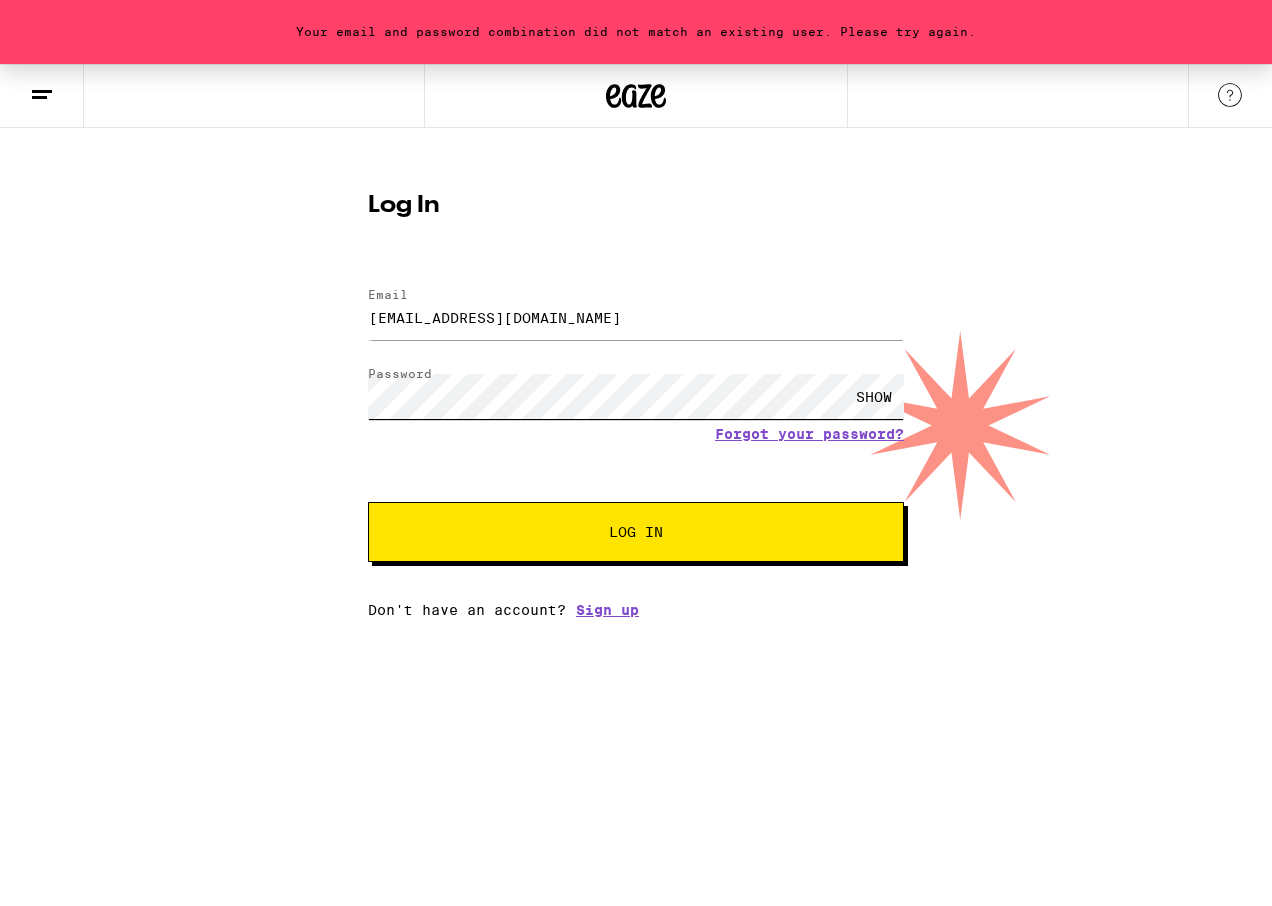 click on "Your email and password combination did not match an existing user. Please try again. Log In Email Email eqpaint@yahoo.com Password Password SHOW Forgot your password? Log In Don't have an account? Sign up
Weed Delivery | Buy THC and CBD Edibles, Vapes, and more on Eaze" at bounding box center (636, 332) 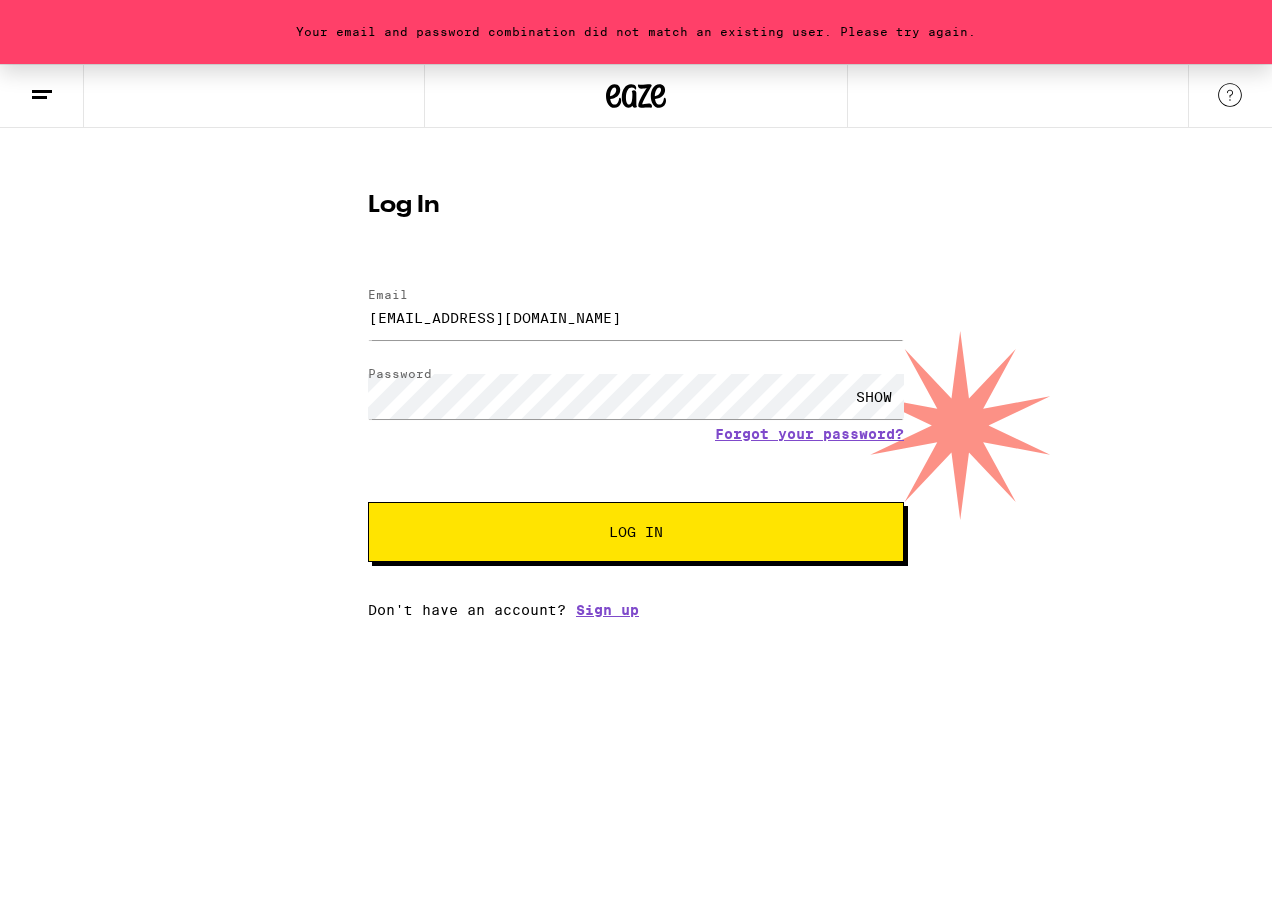 click on "Log In" at bounding box center (636, 532) 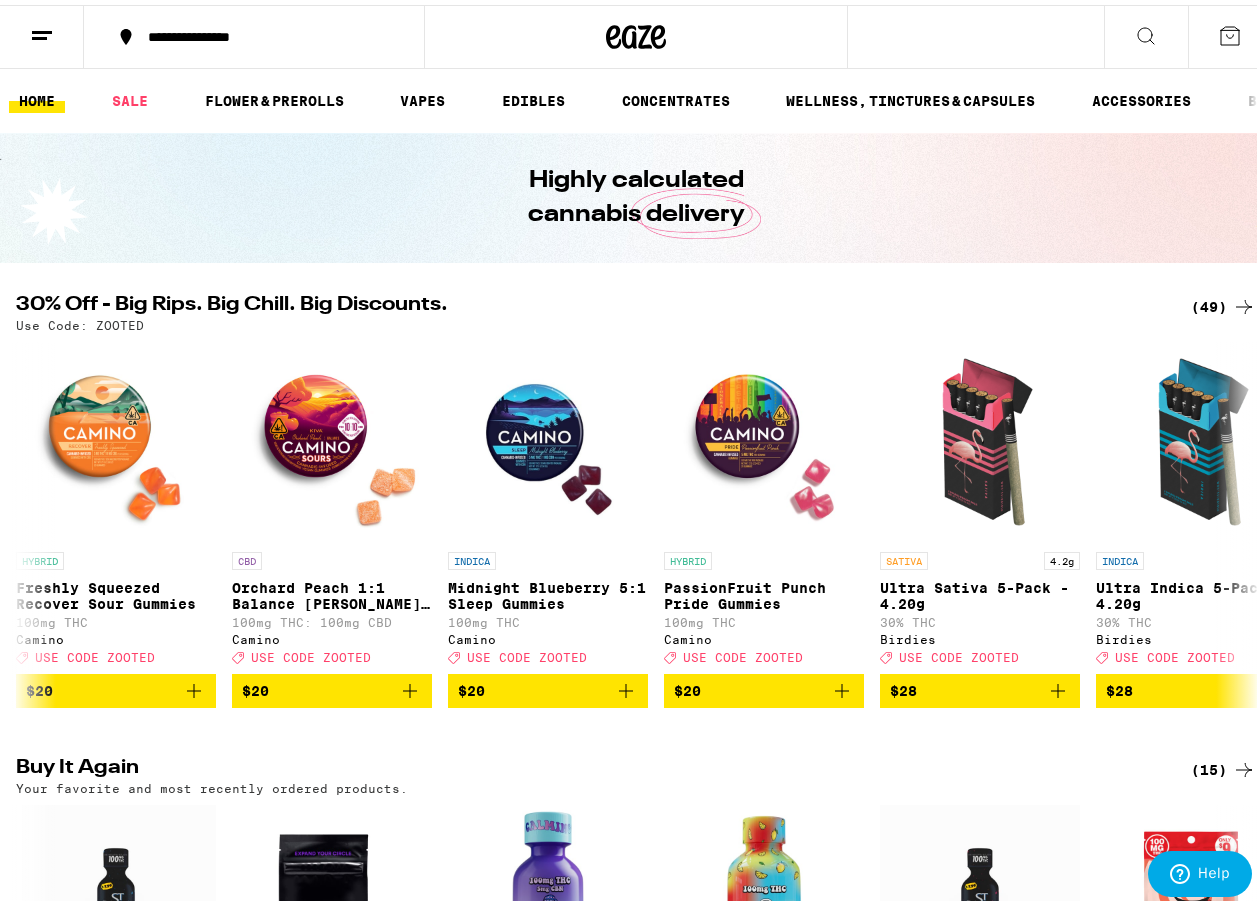 click 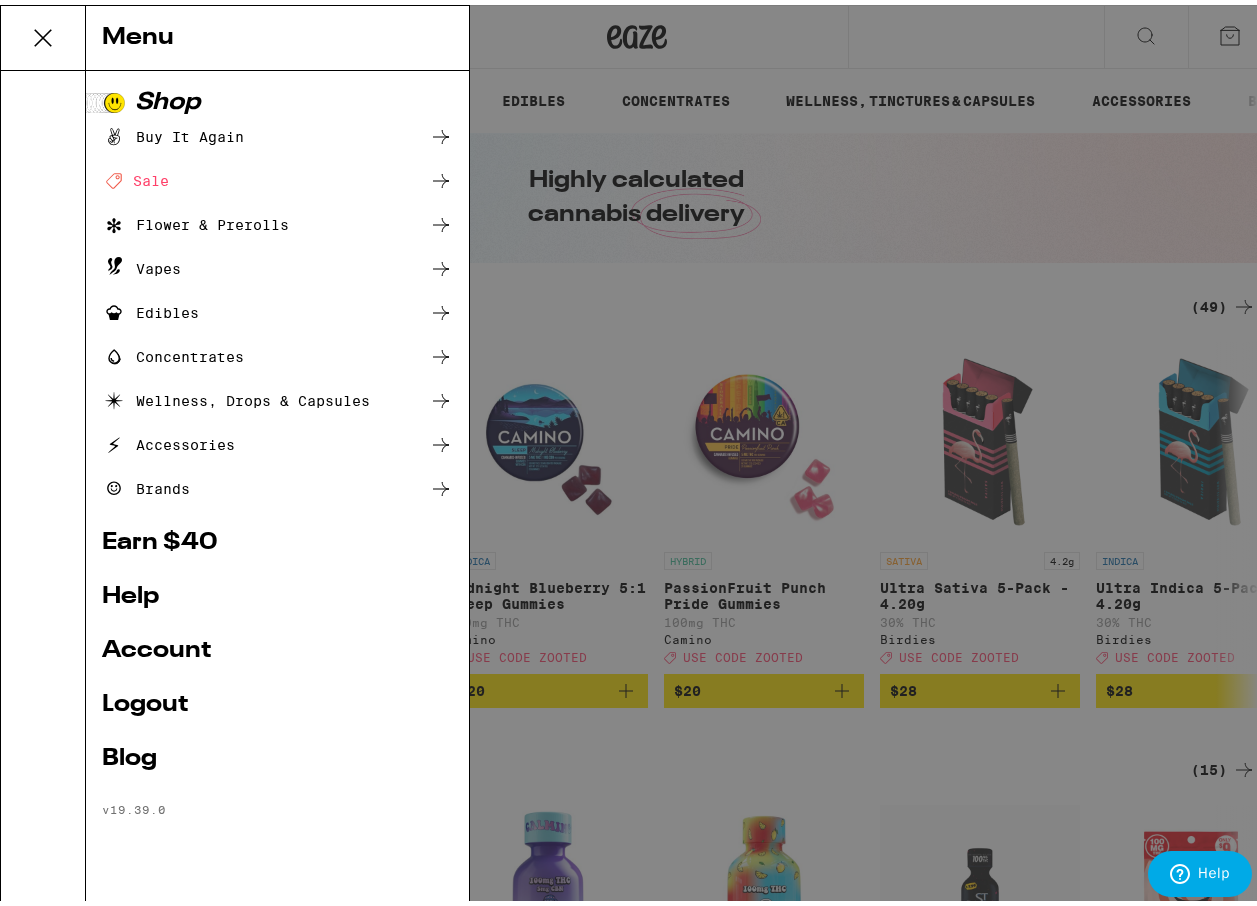 scroll, scrollTop: 0, scrollLeft: 0, axis: both 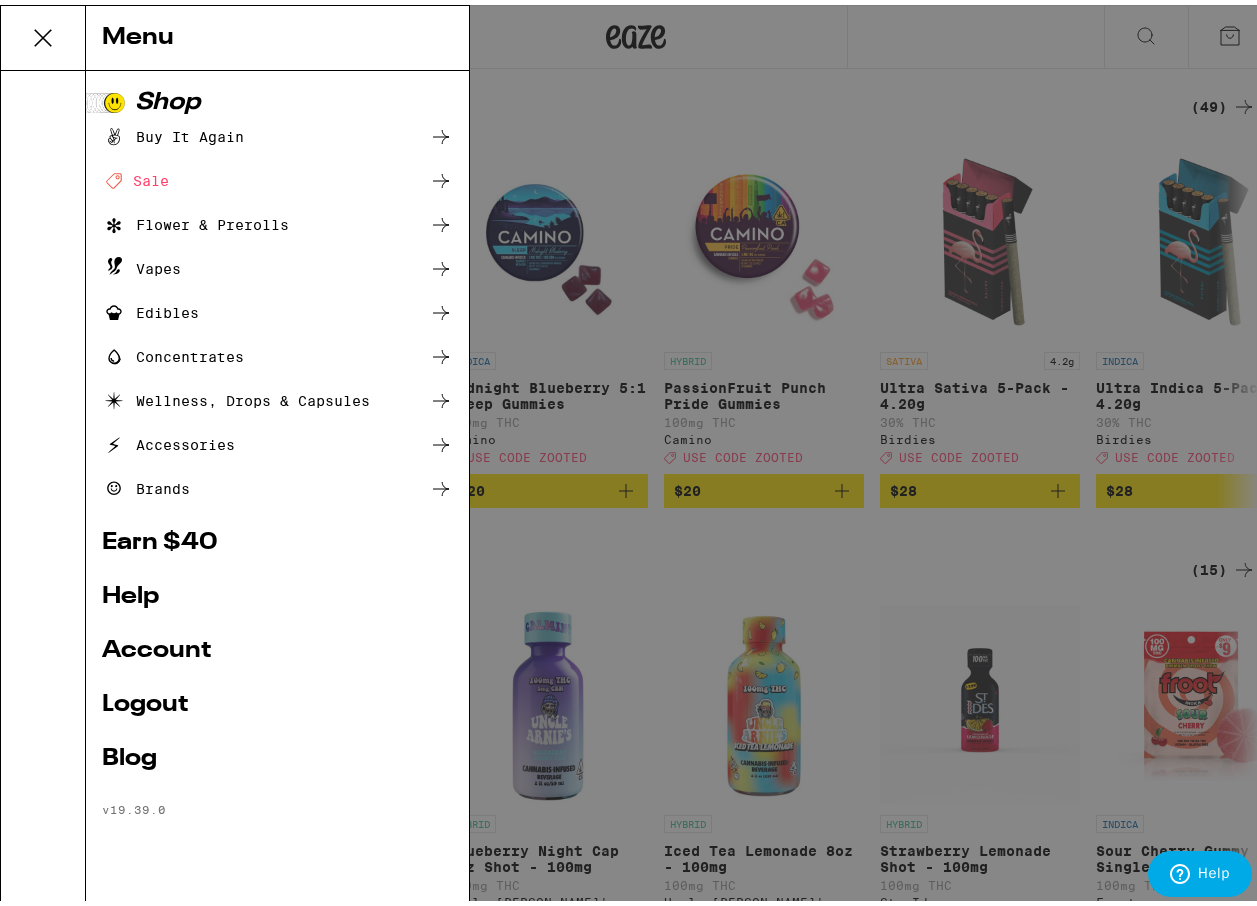 click on "Deal Created with Sketch. Sale" at bounding box center (135, 176) 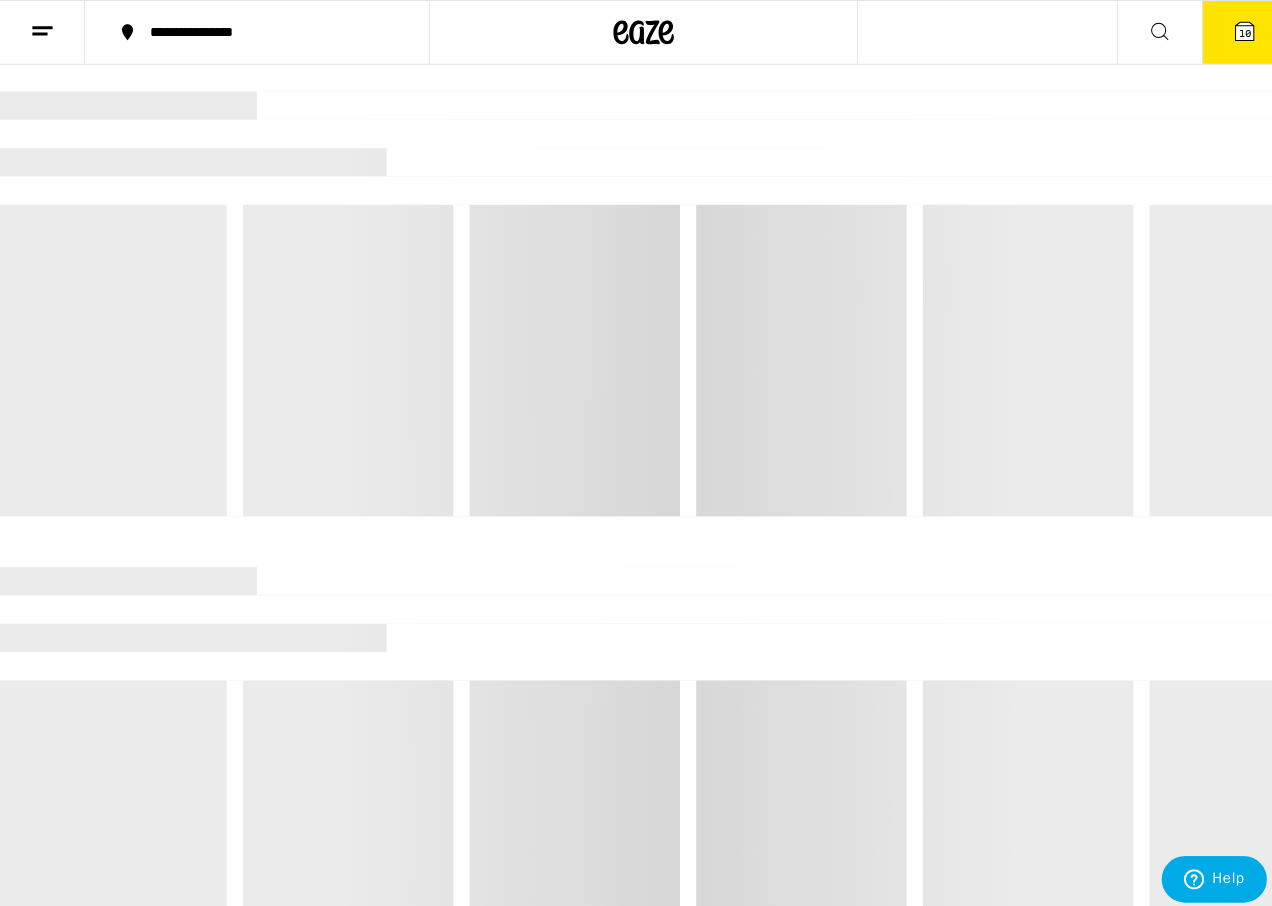 scroll, scrollTop: 0, scrollLeft: 0, axis: both 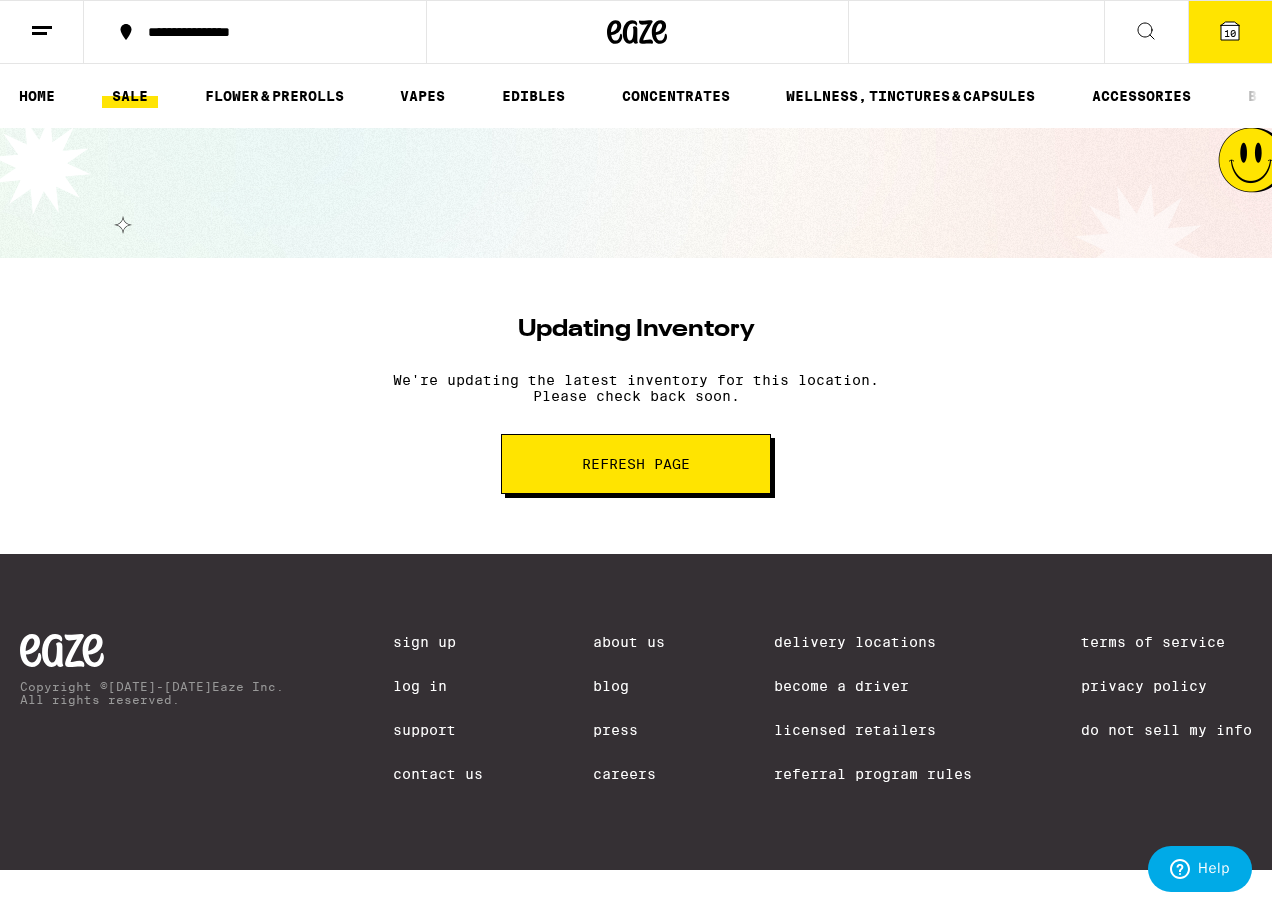 click on "Refresh page" at bounding box center [636, 464] 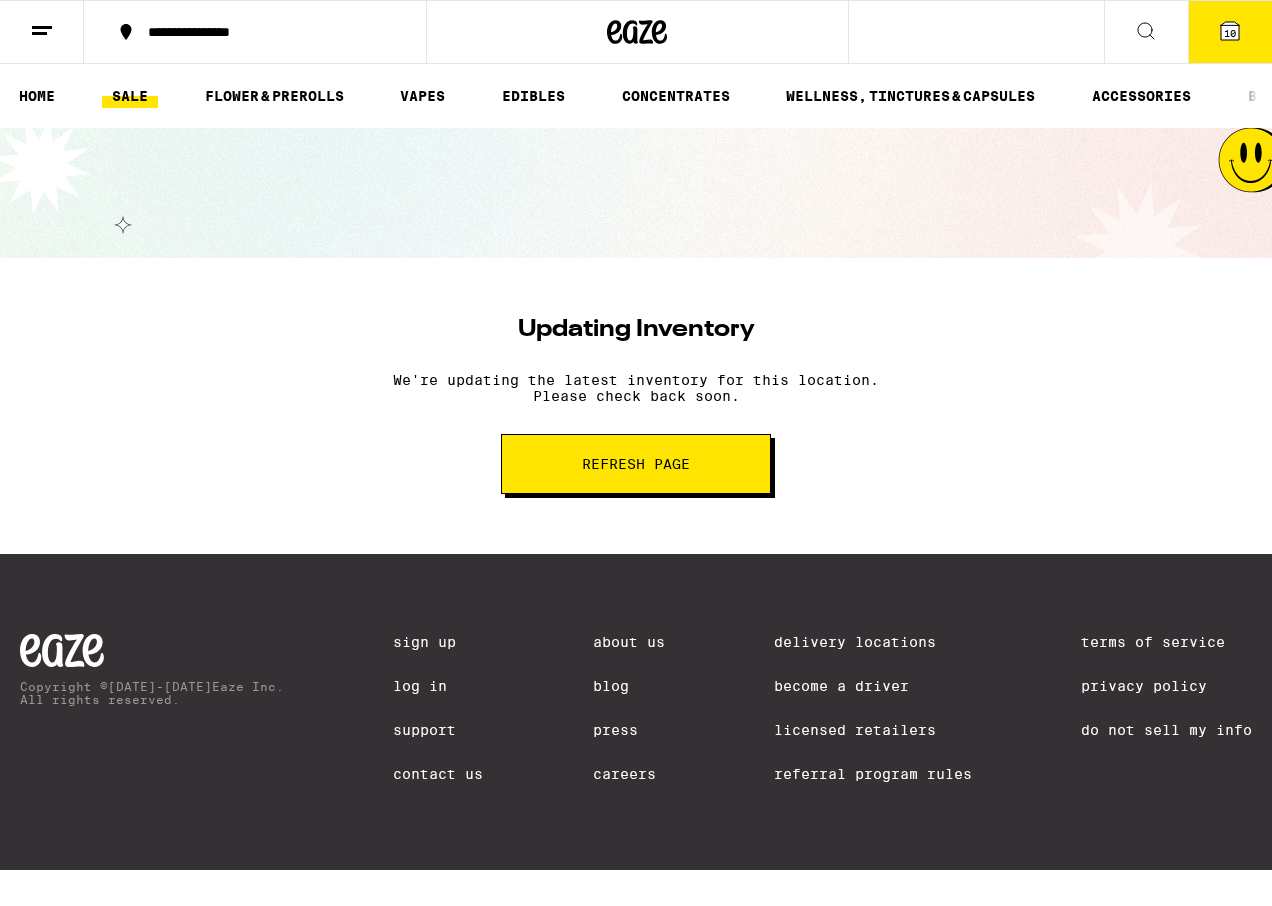 scroll, scrollTop: 0, scrollLeft: 0, axis: both 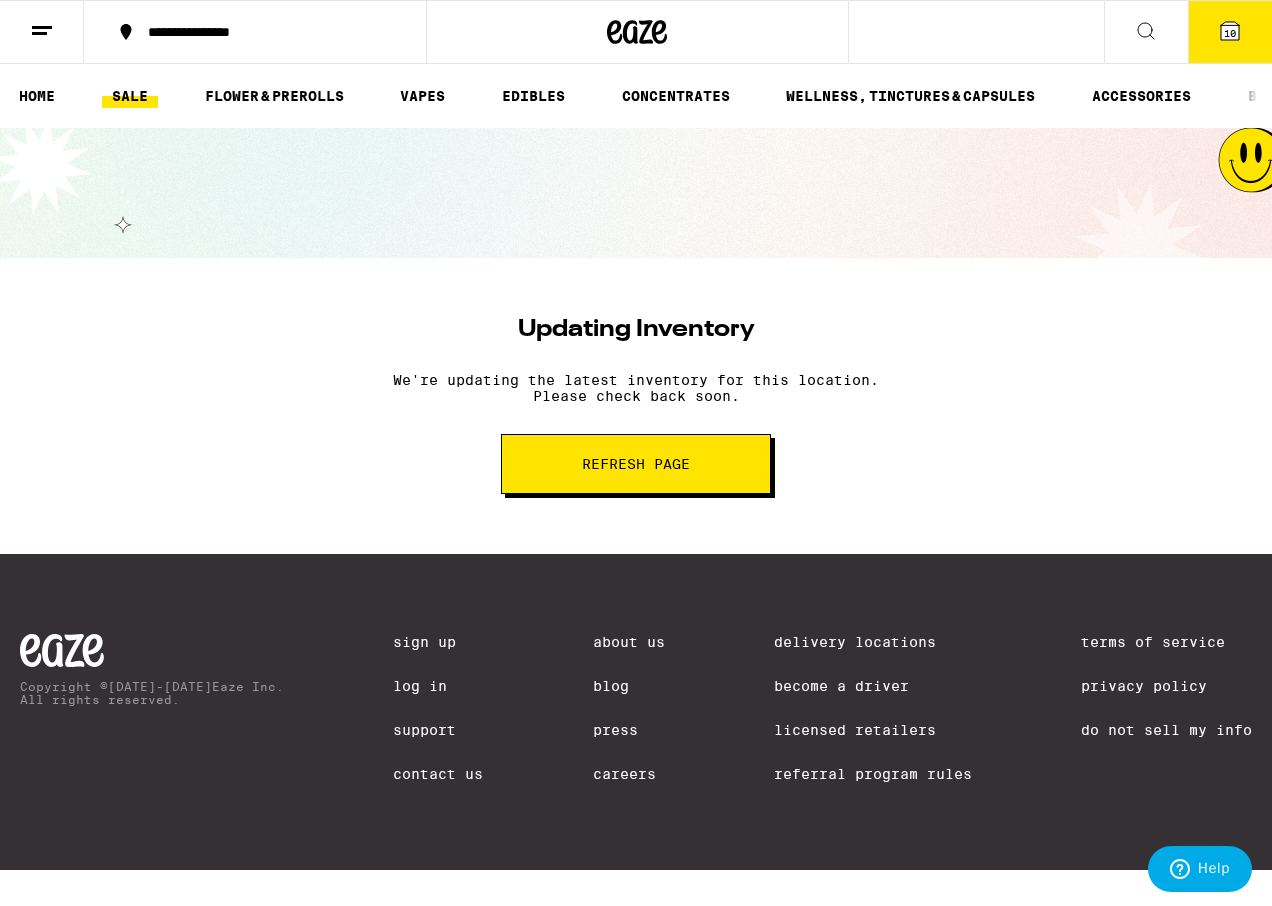 click on "Refresh page" at bounding box center [636, 464] 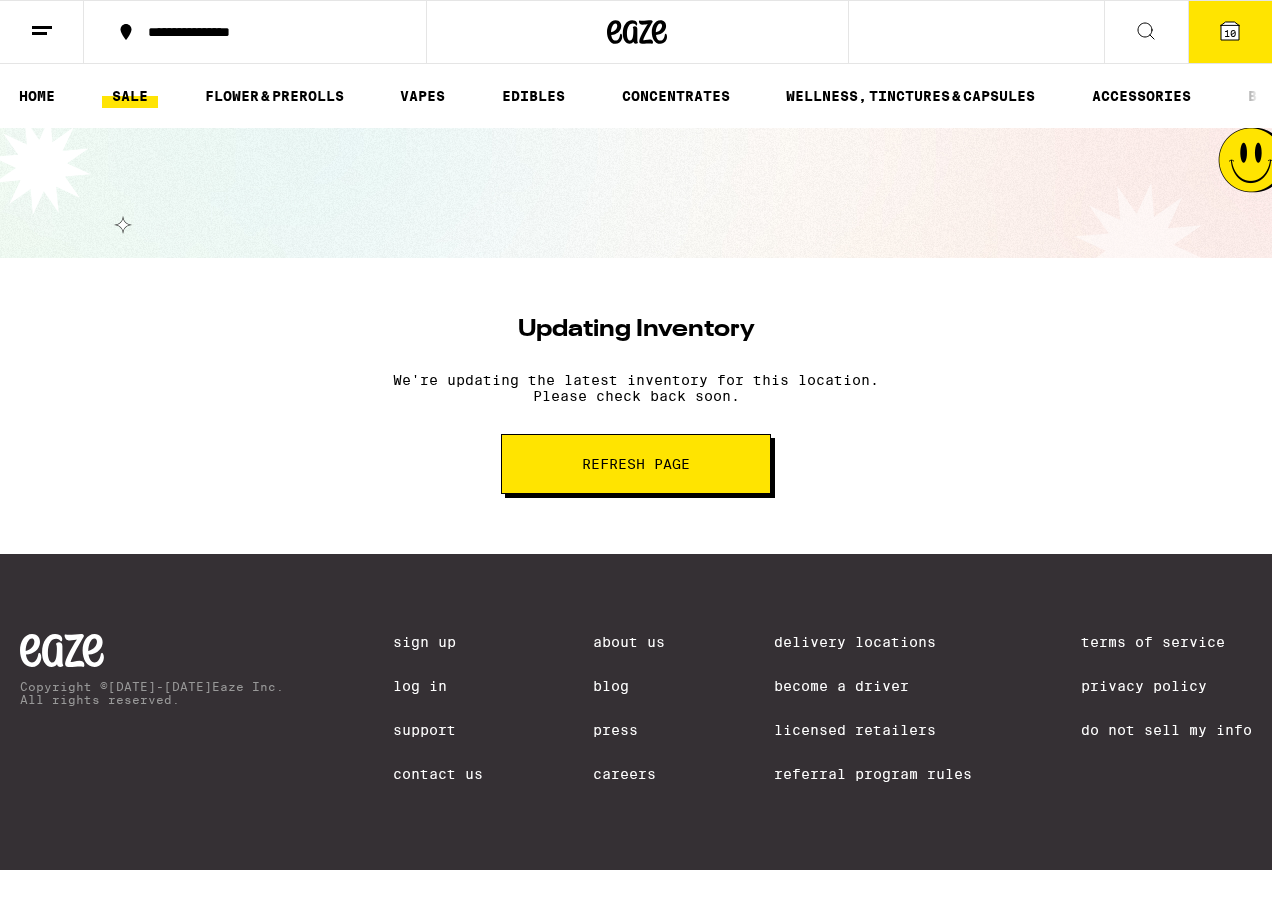 scroll, scrollTop: 0, scrollLeft: 0, axis: both 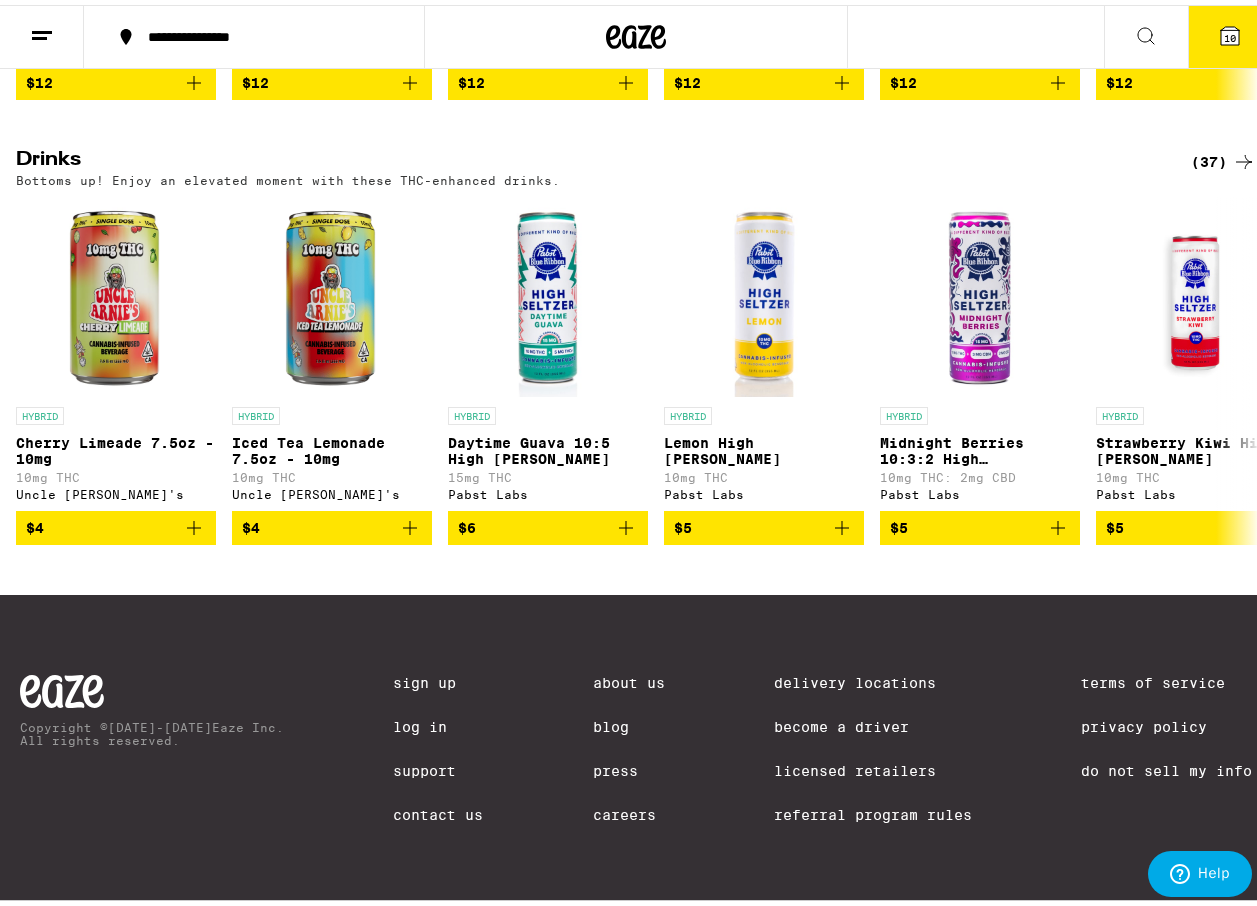 click 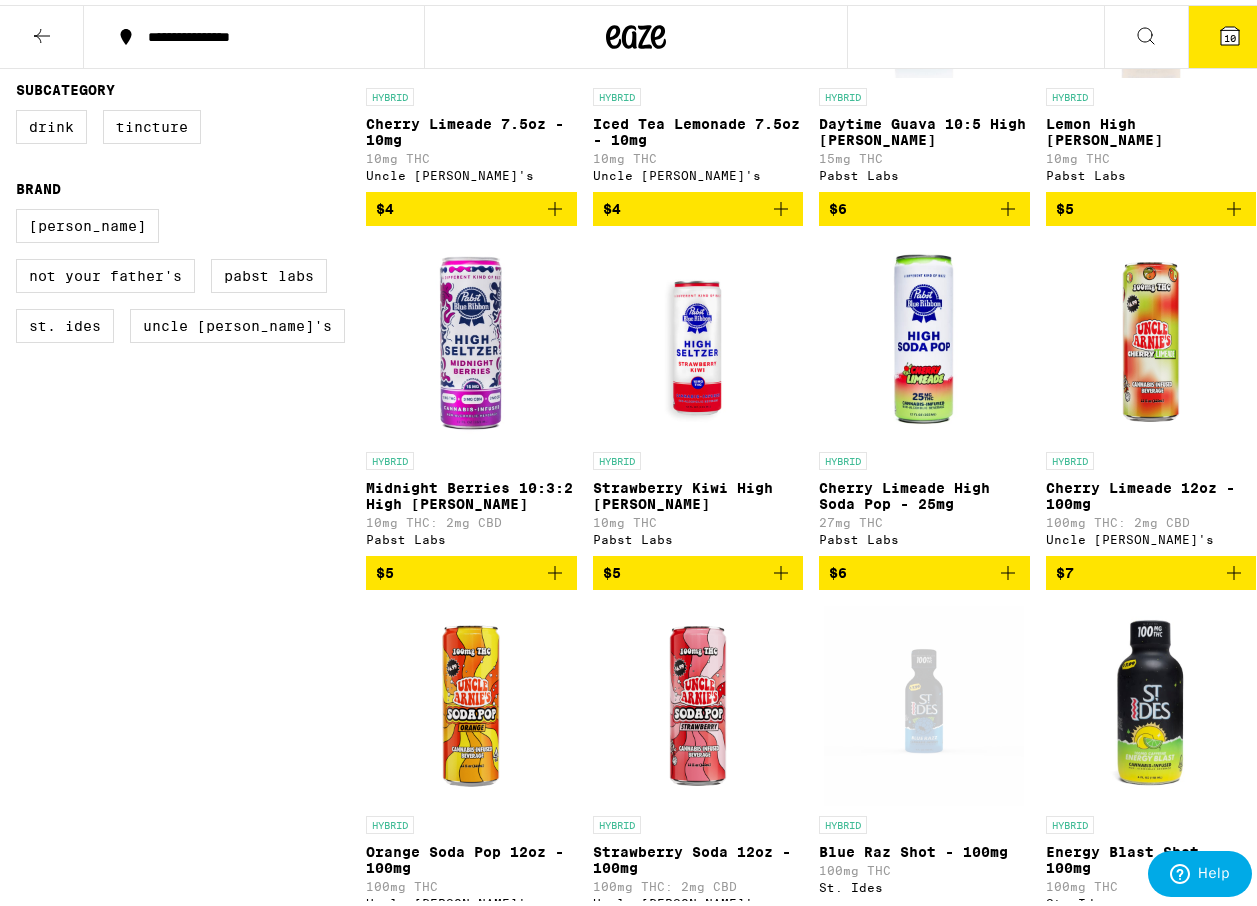 scroll, scrollTop: 400, scrollLeft: 0, axis: vertical 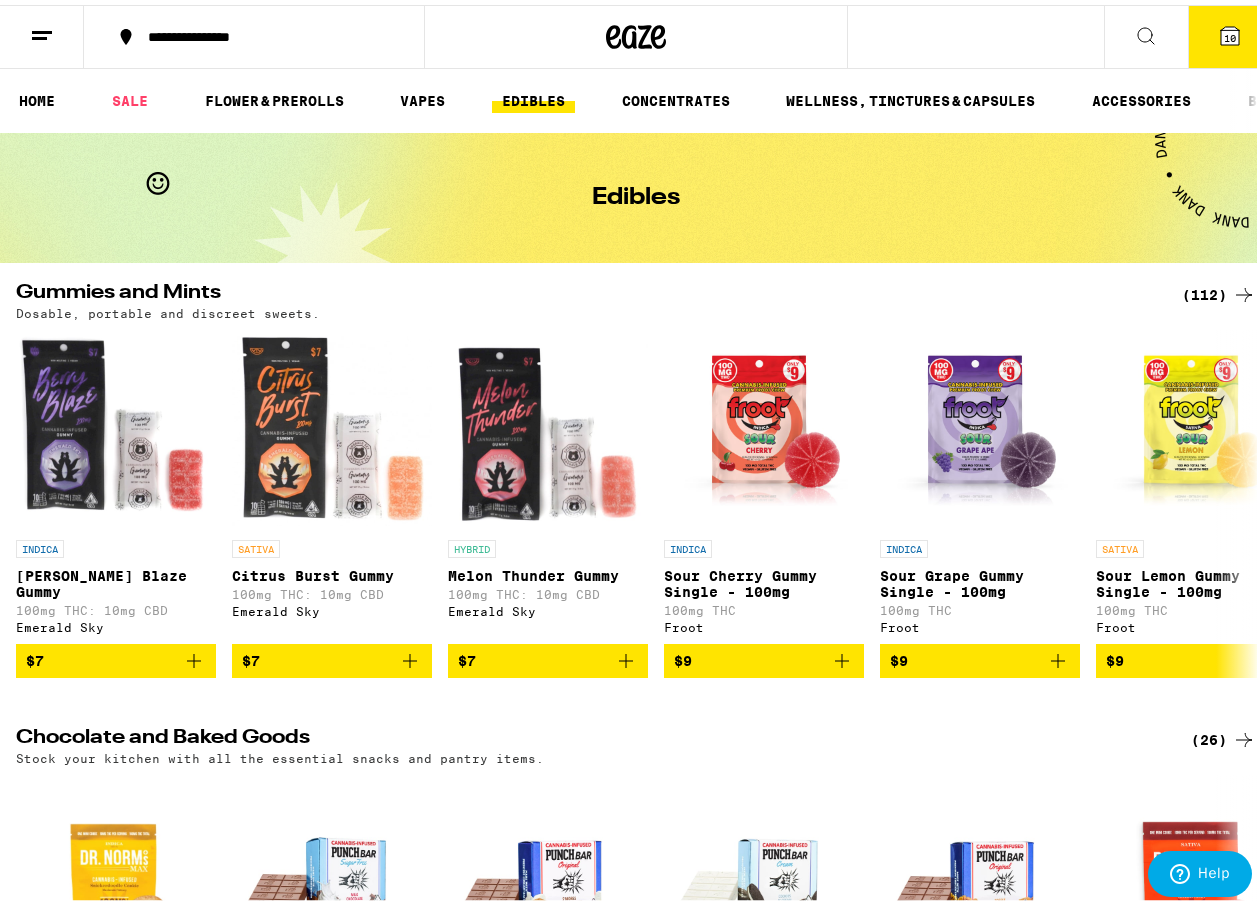 click on "(112)" at bounding box center (1219, 290) 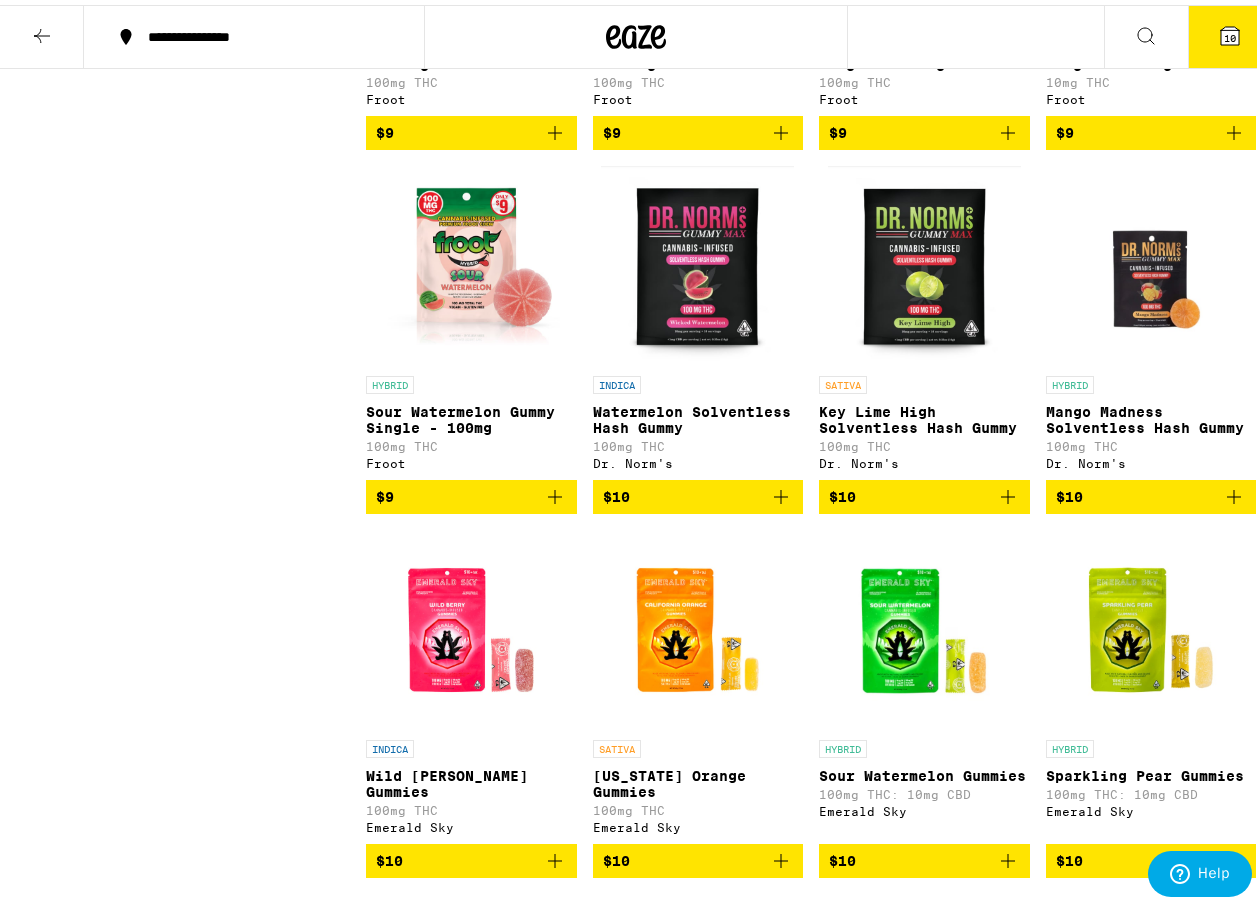 scroll, scrollTop: 900, scrollLeft: 0, axis: vertical 